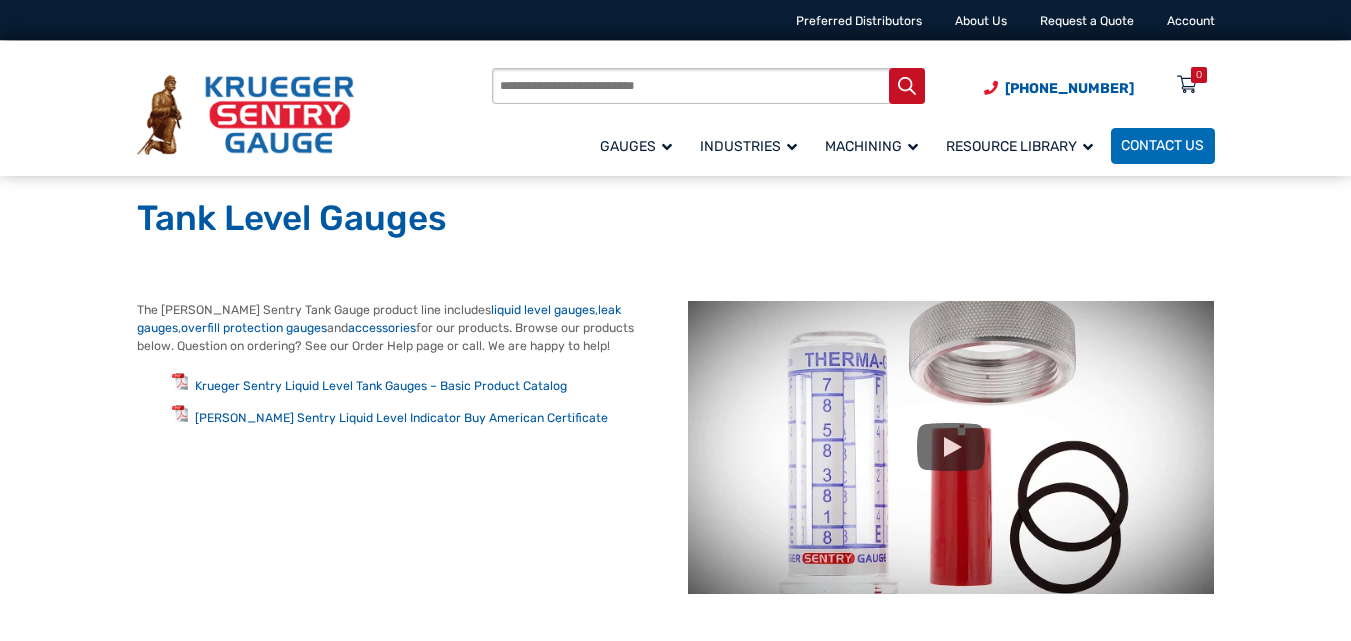 scroll, scrollTop: 0, scrollLeft: 0, axis: both 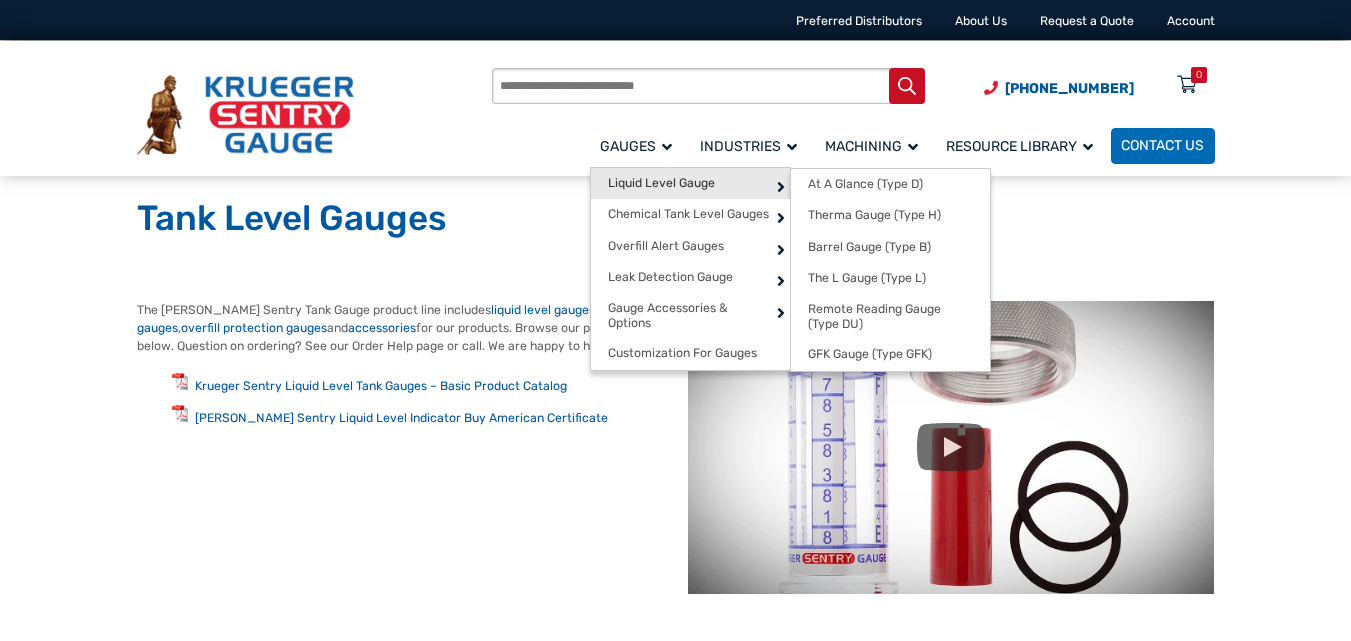 click on "Liquid Level Gauge" at bounding box center (661, 183) 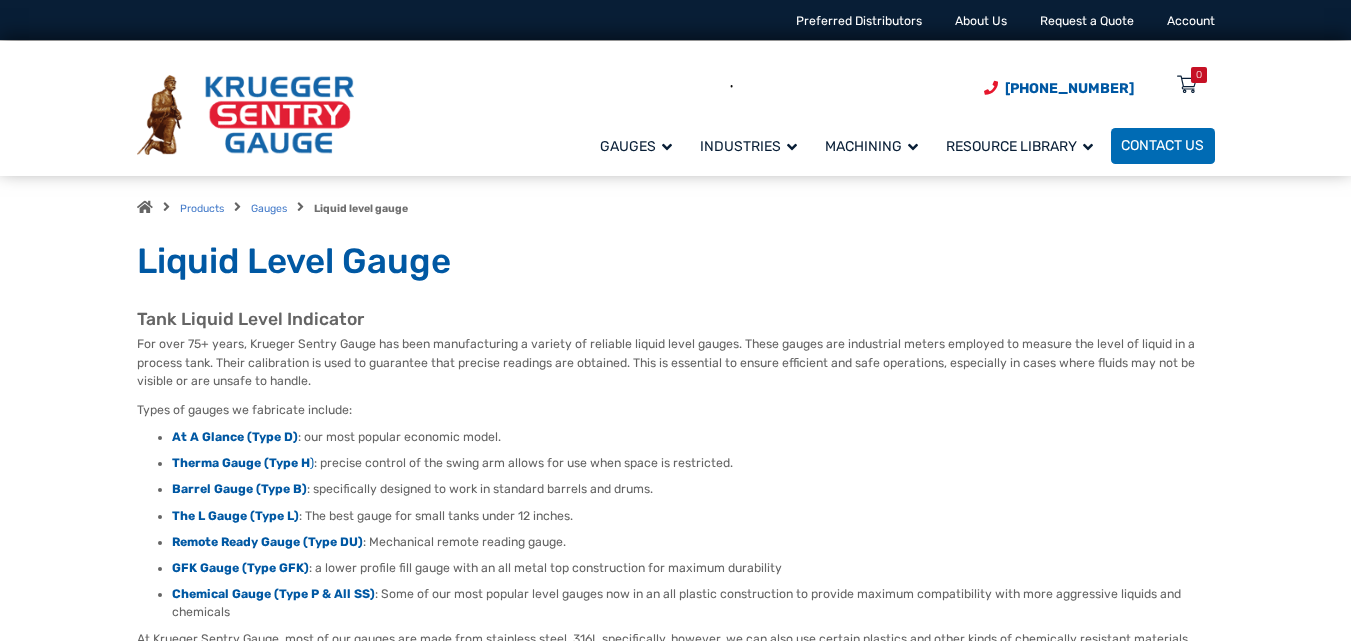 scroll, scrollTop: 0, scrollLeft: 0, axis: both 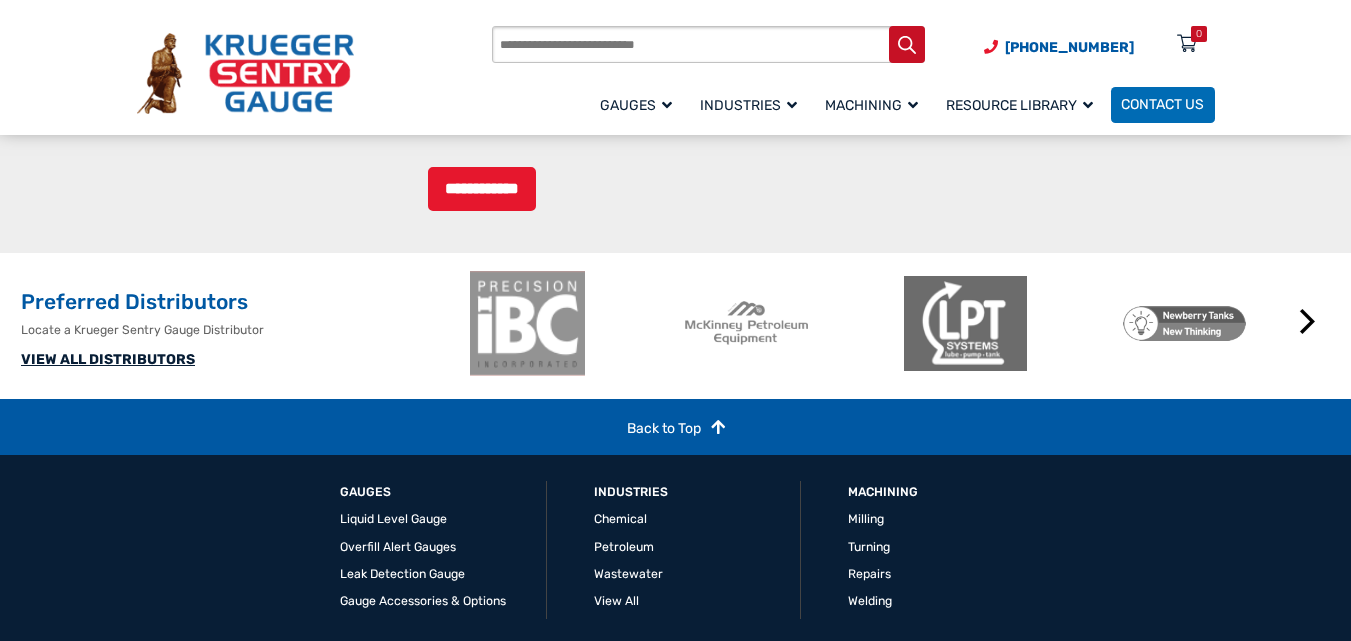 click on "VIEW ALL DISTRIBUTORS" at bounding box center (108, 359) 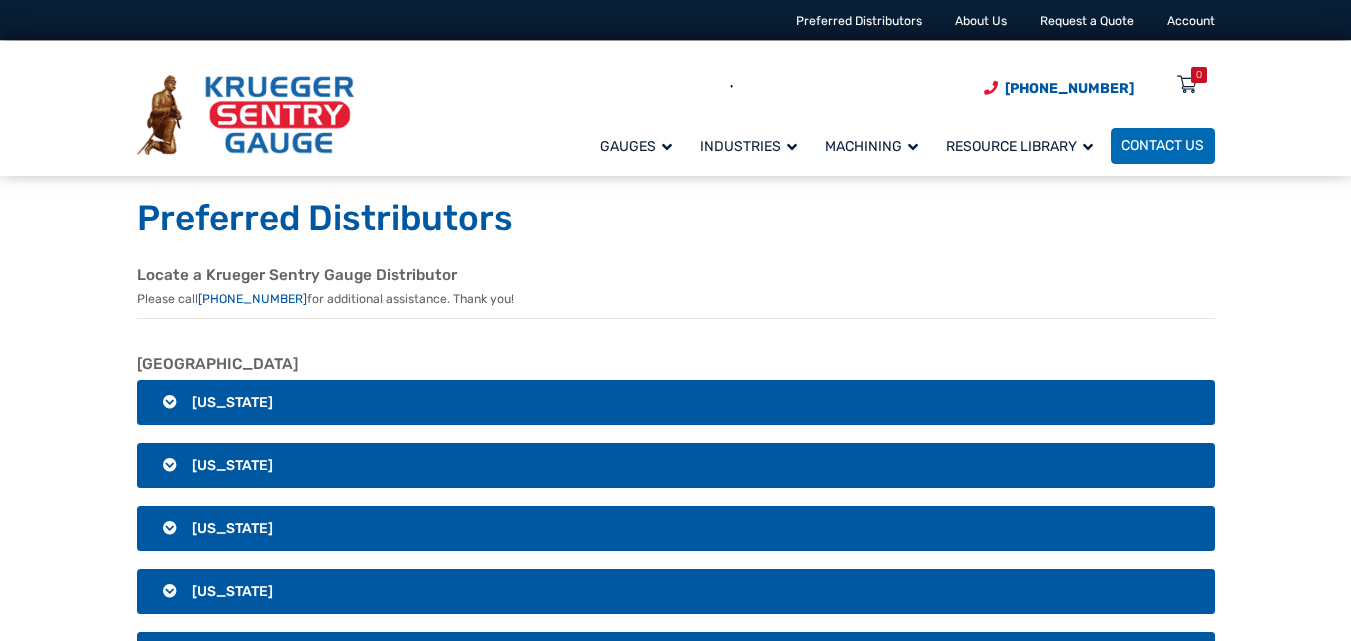 scroll, scrollTop: 0, scrollLeft: 0, axis: both 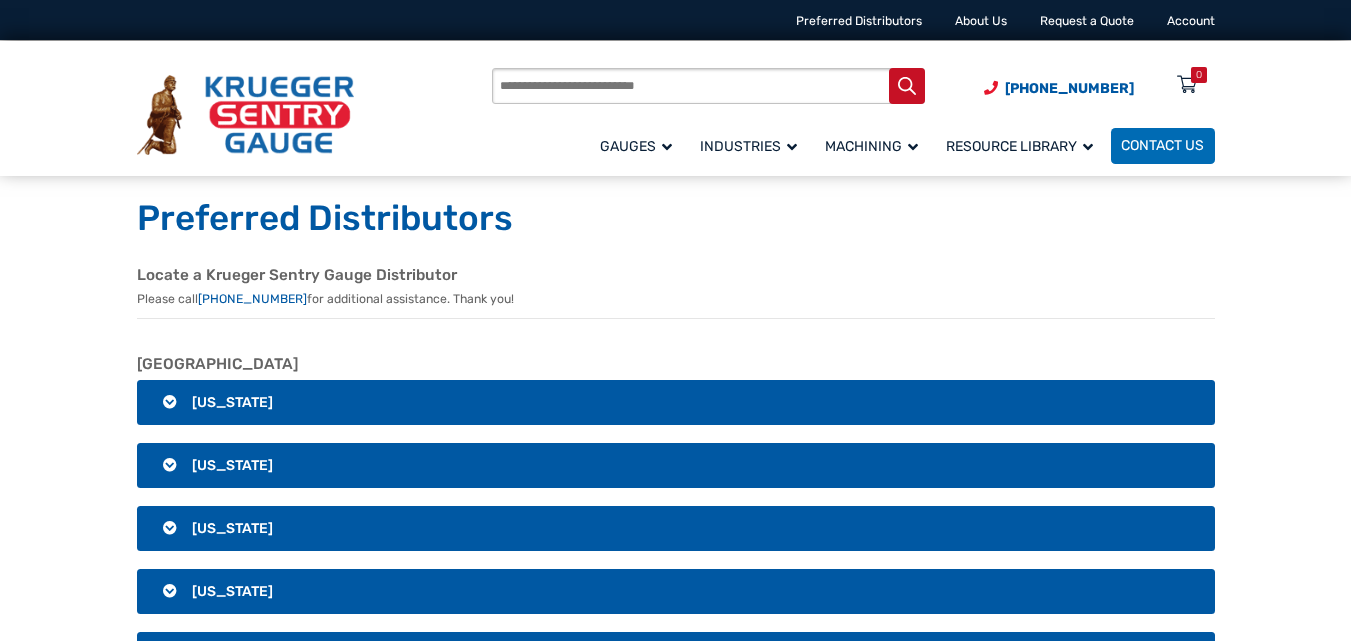 click on "[US_STATE]" at bounding box center (232, 402) 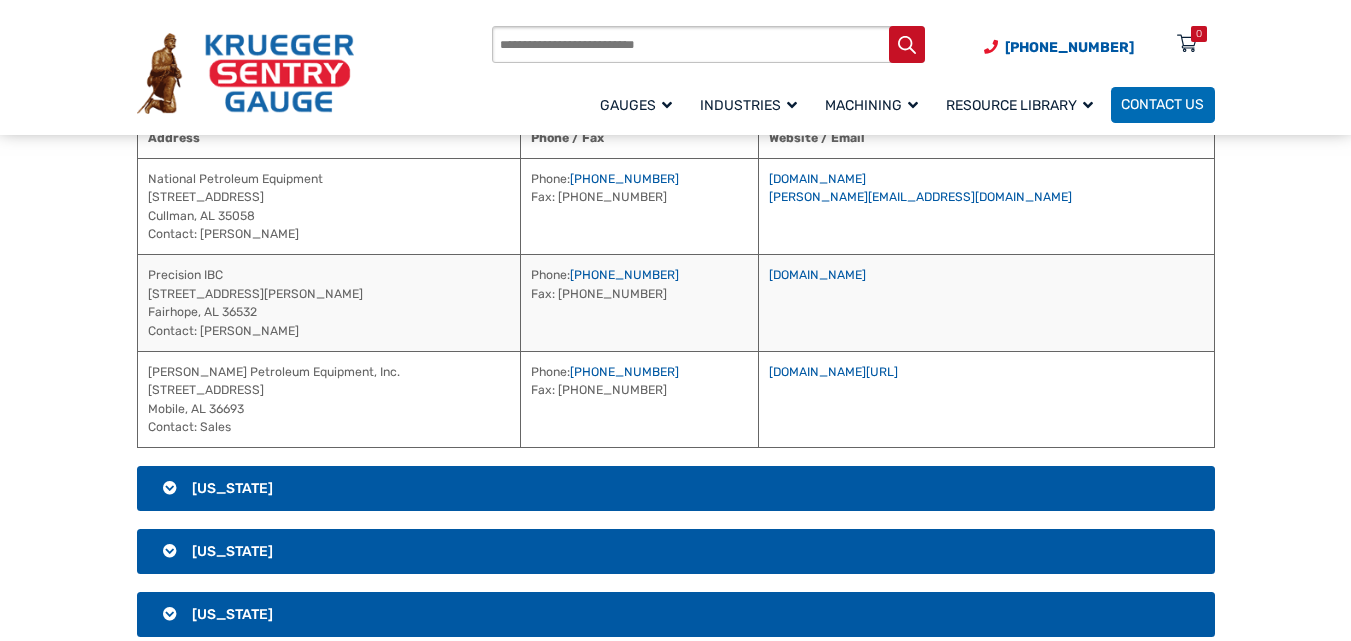 scroll, scrollTop: 316, scrollLeft: 0, axis: vertical 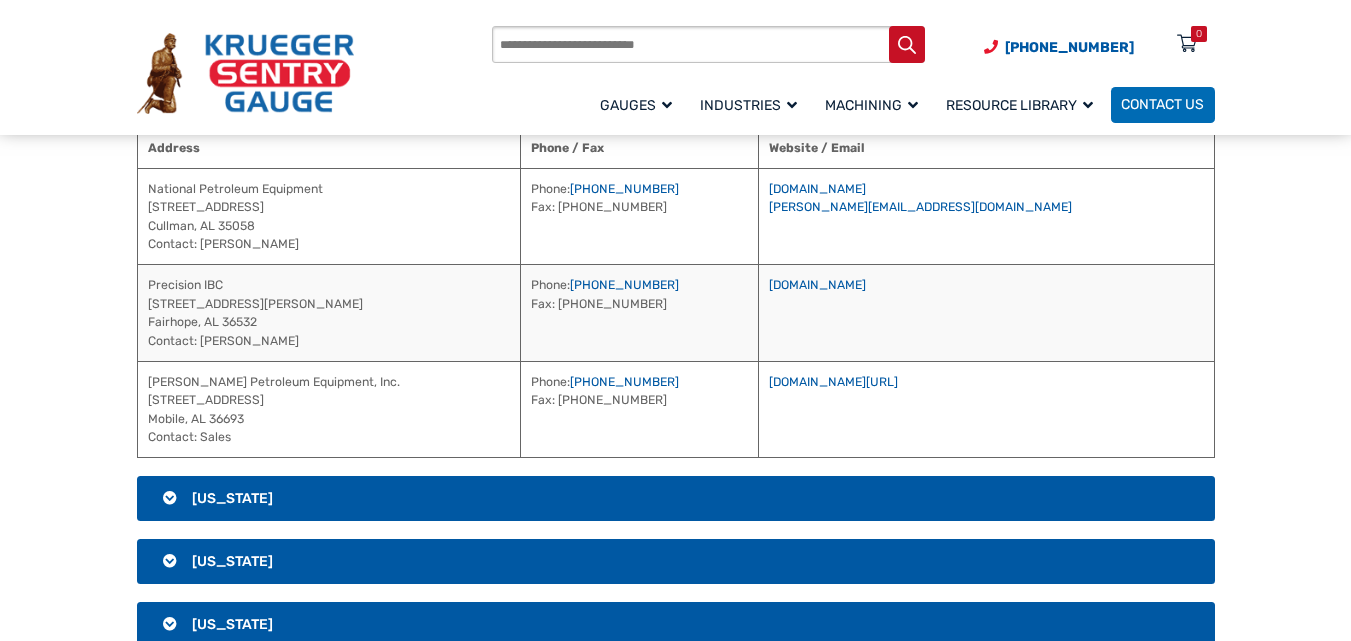 click on "[US_STATE]" at bounding box center (232, 498) 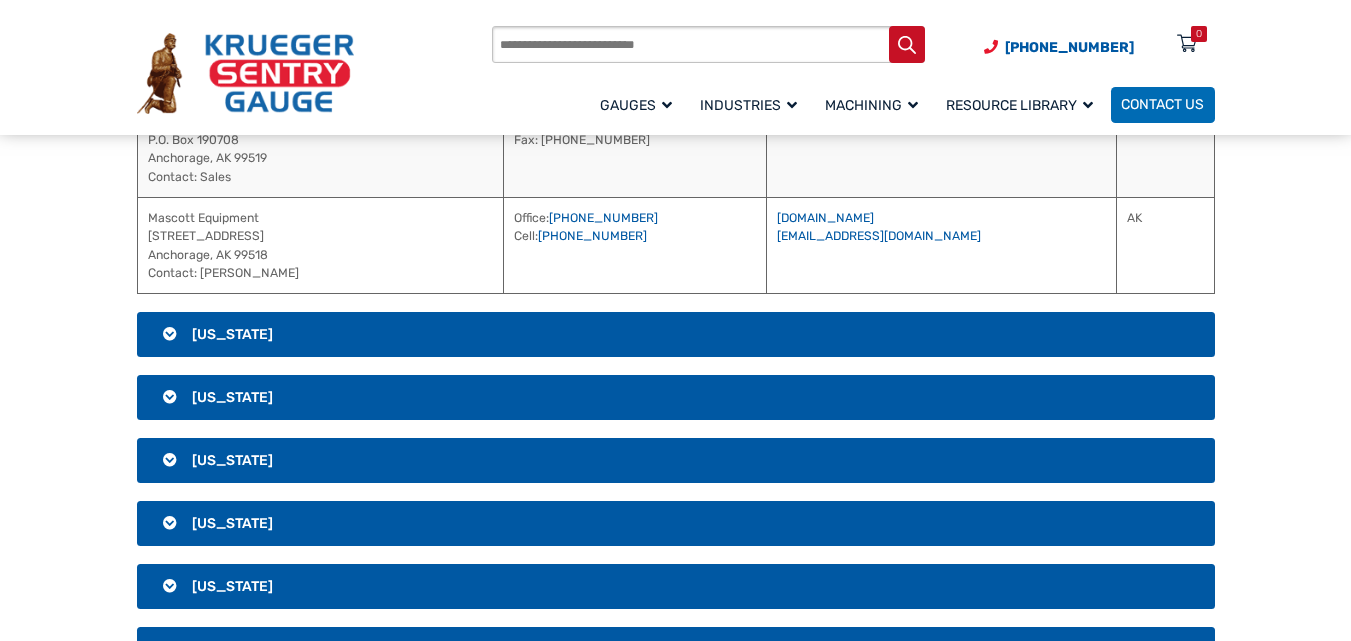scroll, scrollTop: 583, scrollLeft: 0, axis: vertical 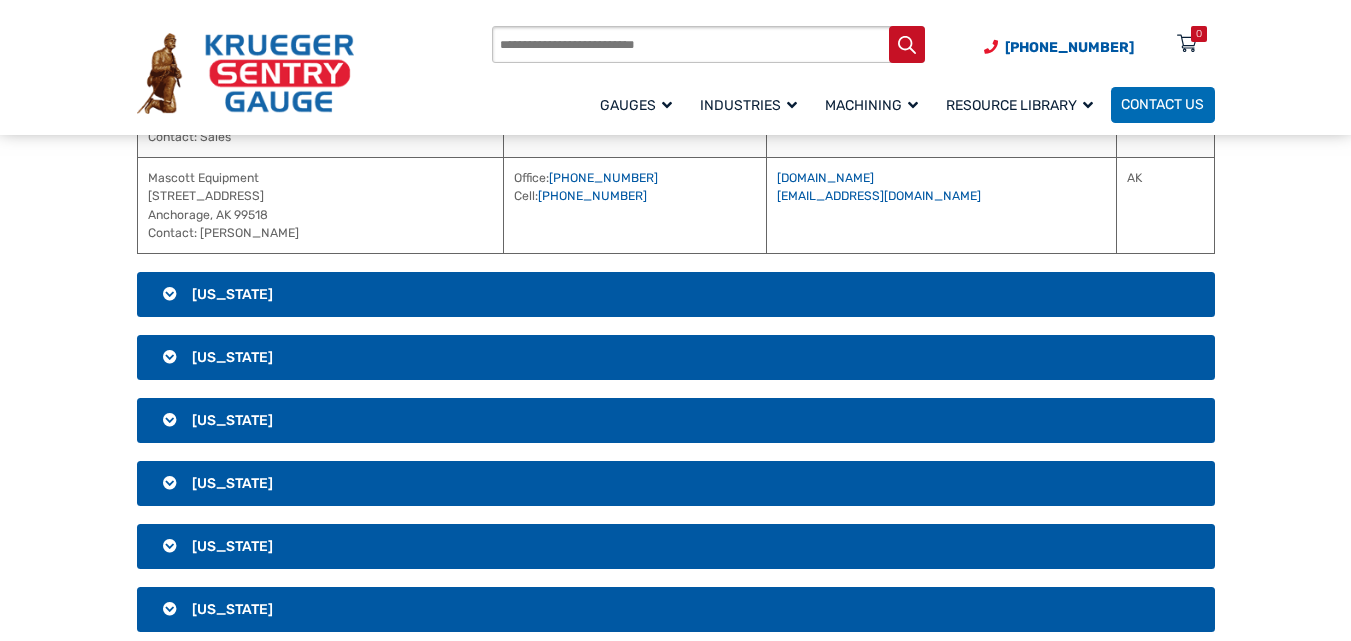 click on "[US_STATE]" at bounding box center [232, 294] 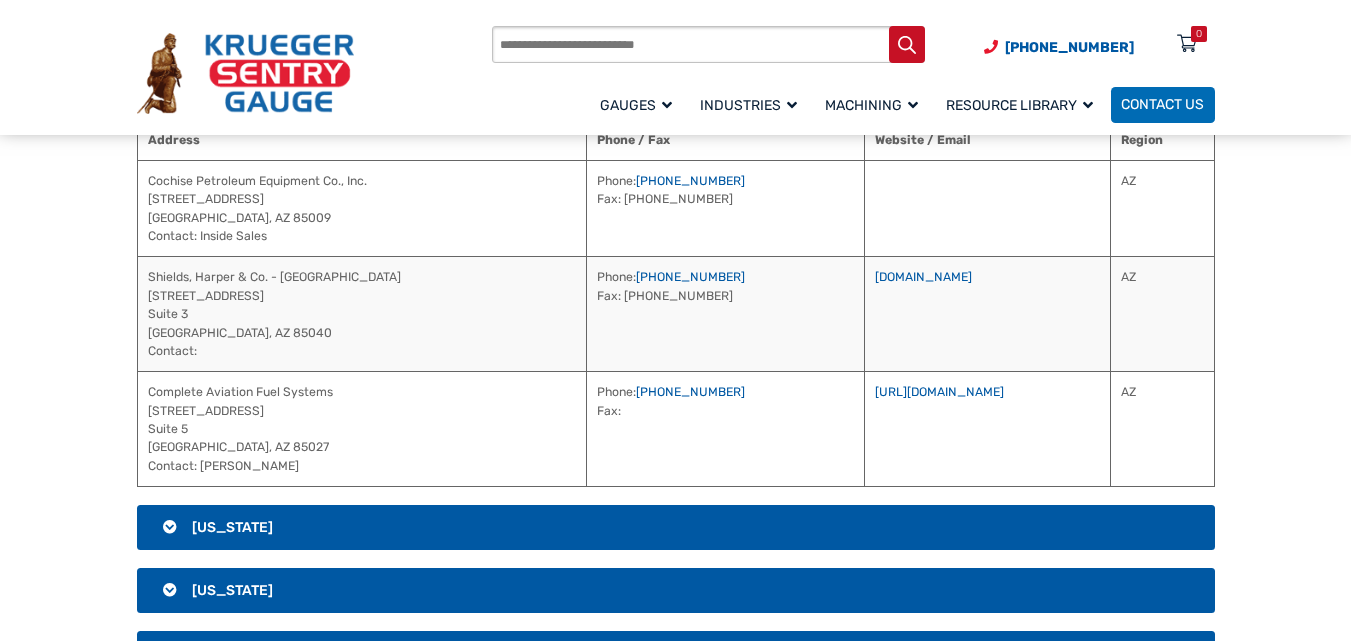 scroll, scrollTop: 316, scrollLeft: 0, axis: vertical 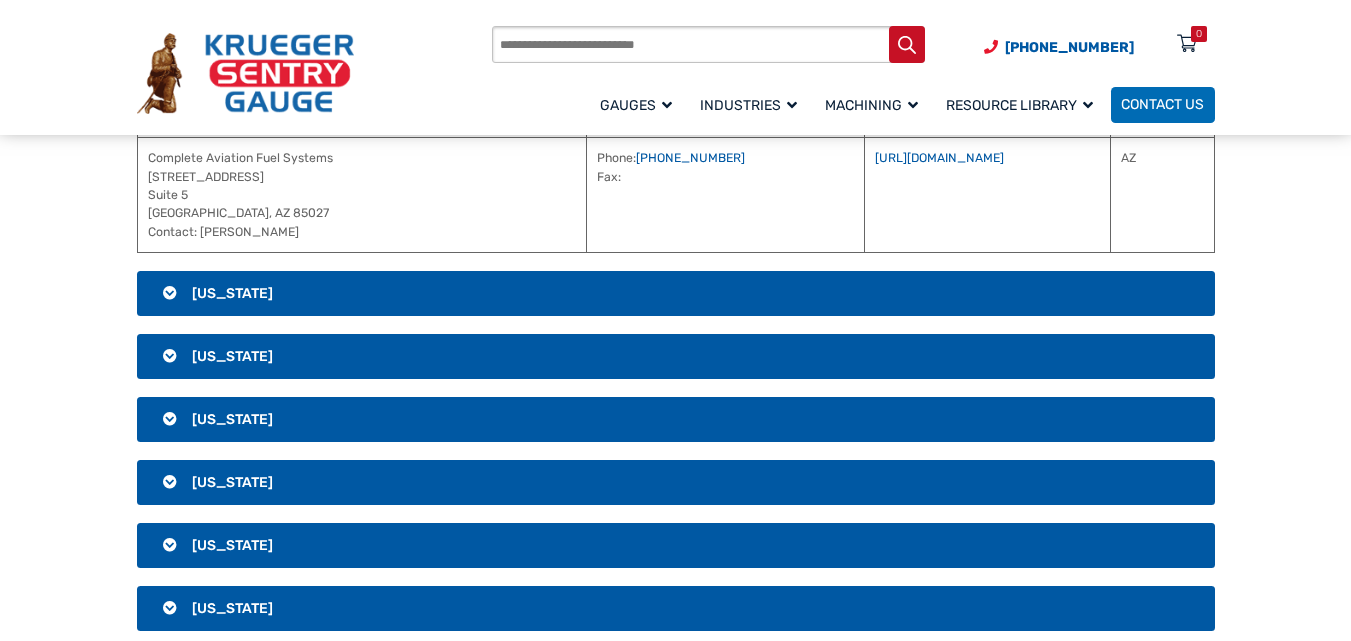 click on "[US_STATE]" at bounding box center (676, 294) 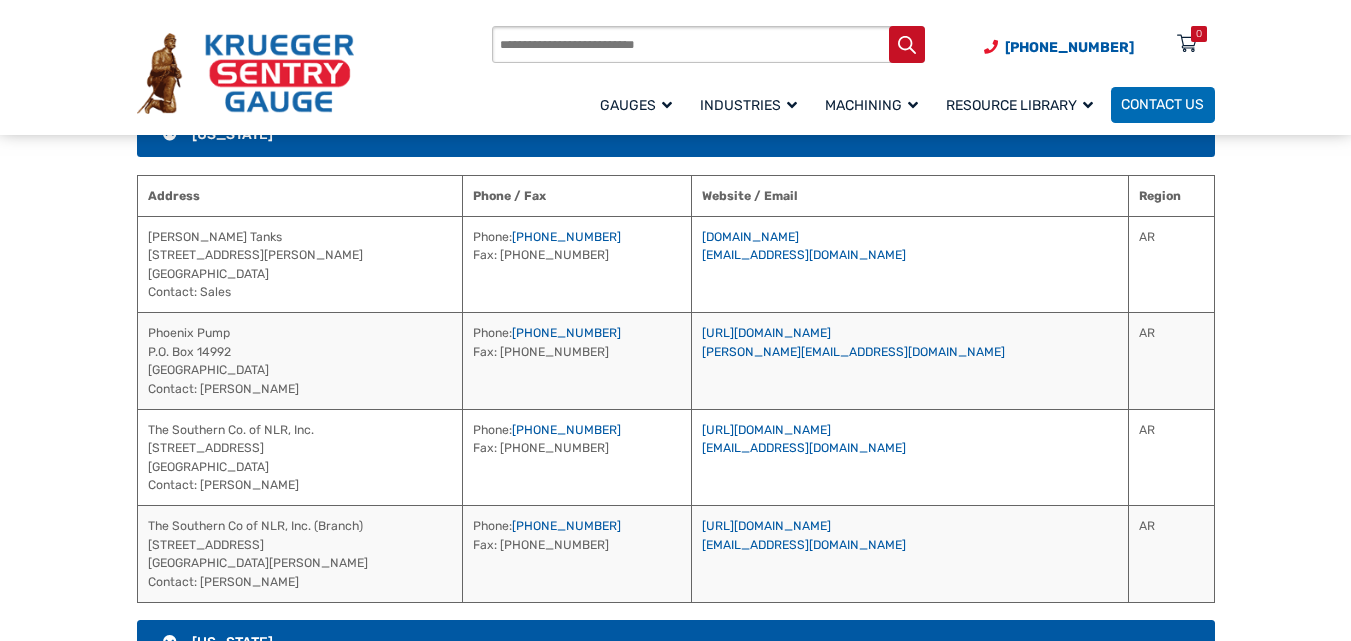 scroll, scrollTop: 417, scrollLeft: 0, axis: vertical 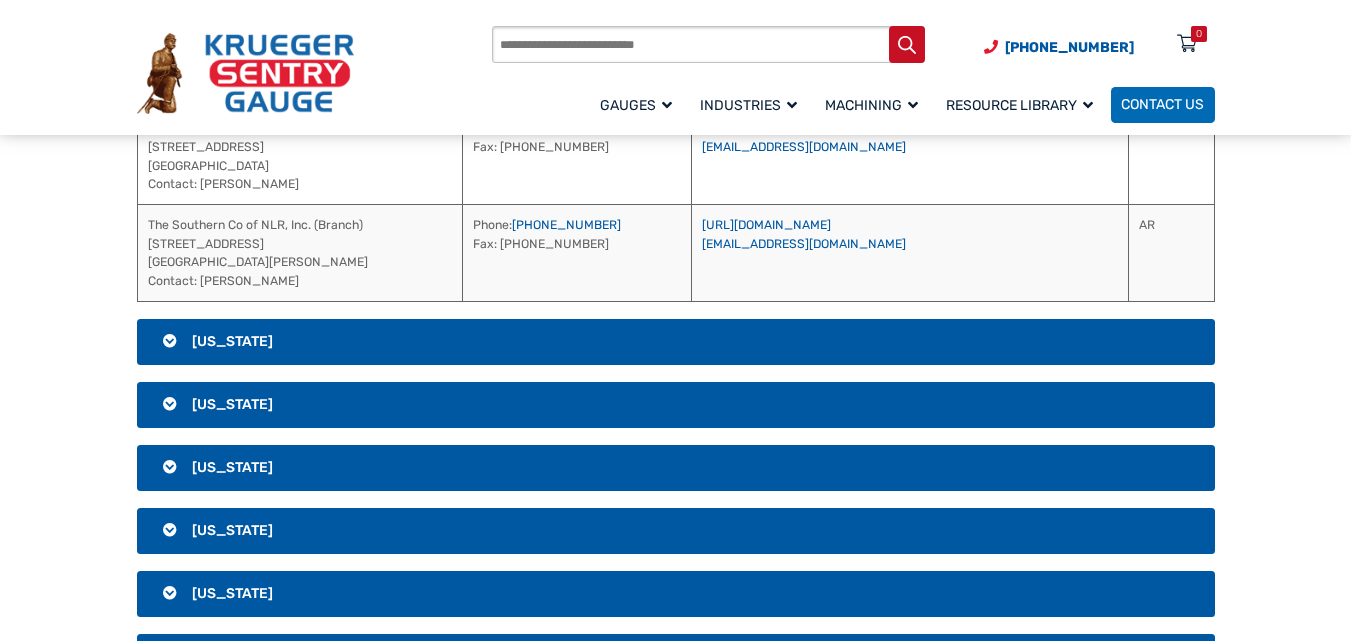 click on "[US_STATE]" at bounding box center [232, 341] 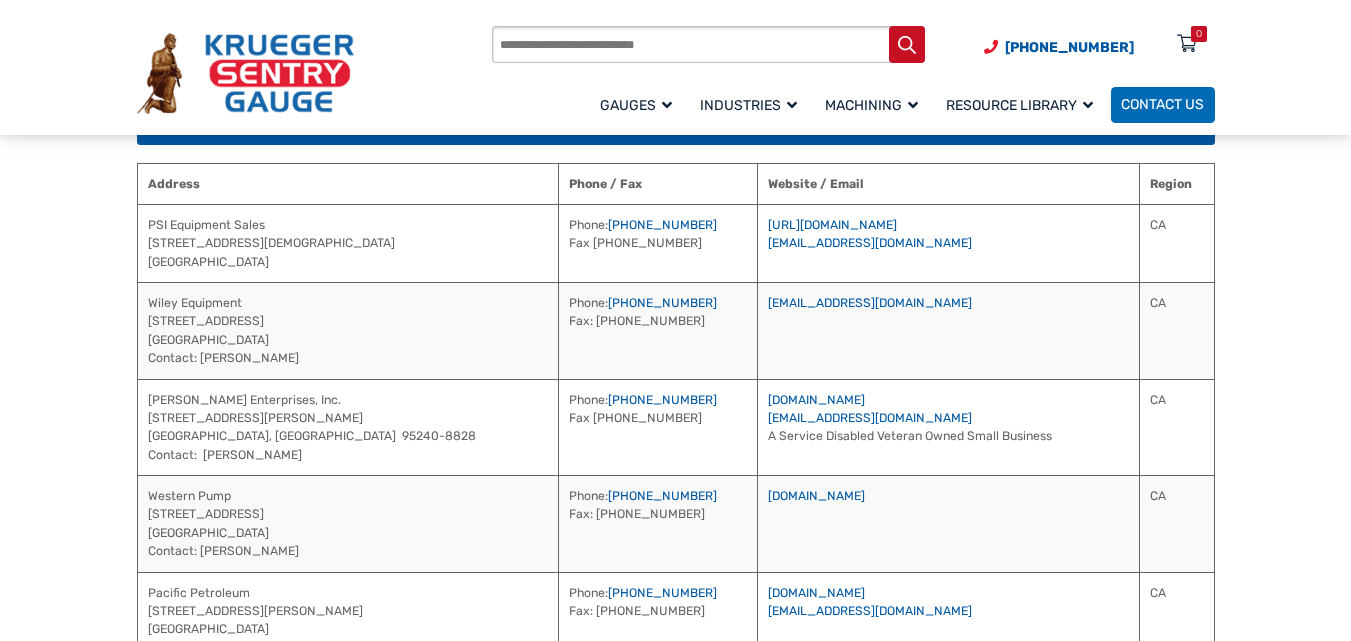 scroll, scrollTop: 465, scrollLeft: 0, axis: vertical 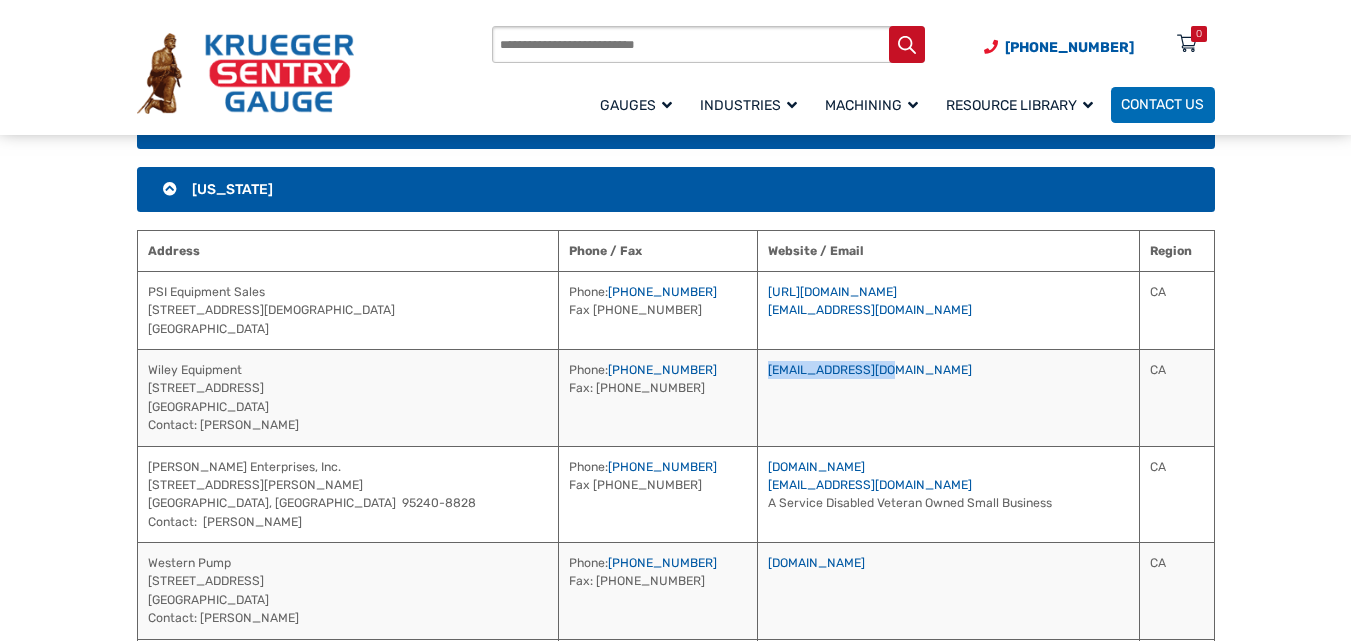 drag, startPoint x: 835, startPoint y: 367, endPoint x: 709, endPoint y: 354, distance: 126.66886 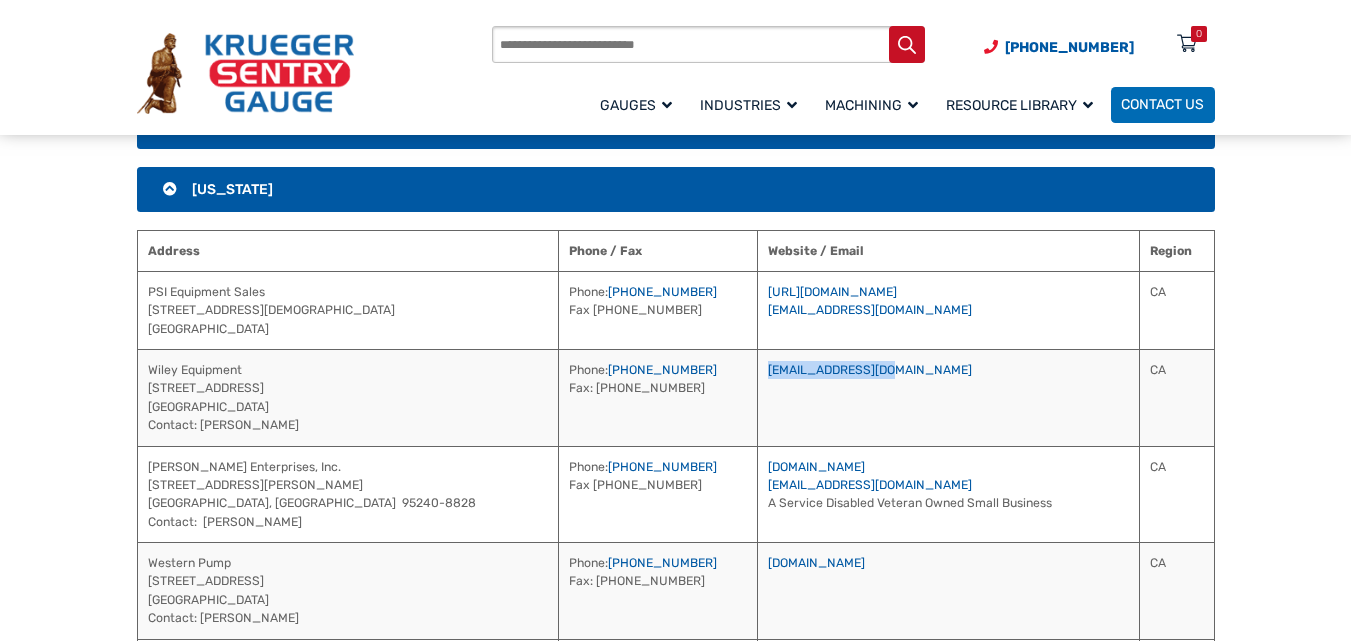 copy on "[EMAIL_ADDRESS][DOMAIN_NAME]" 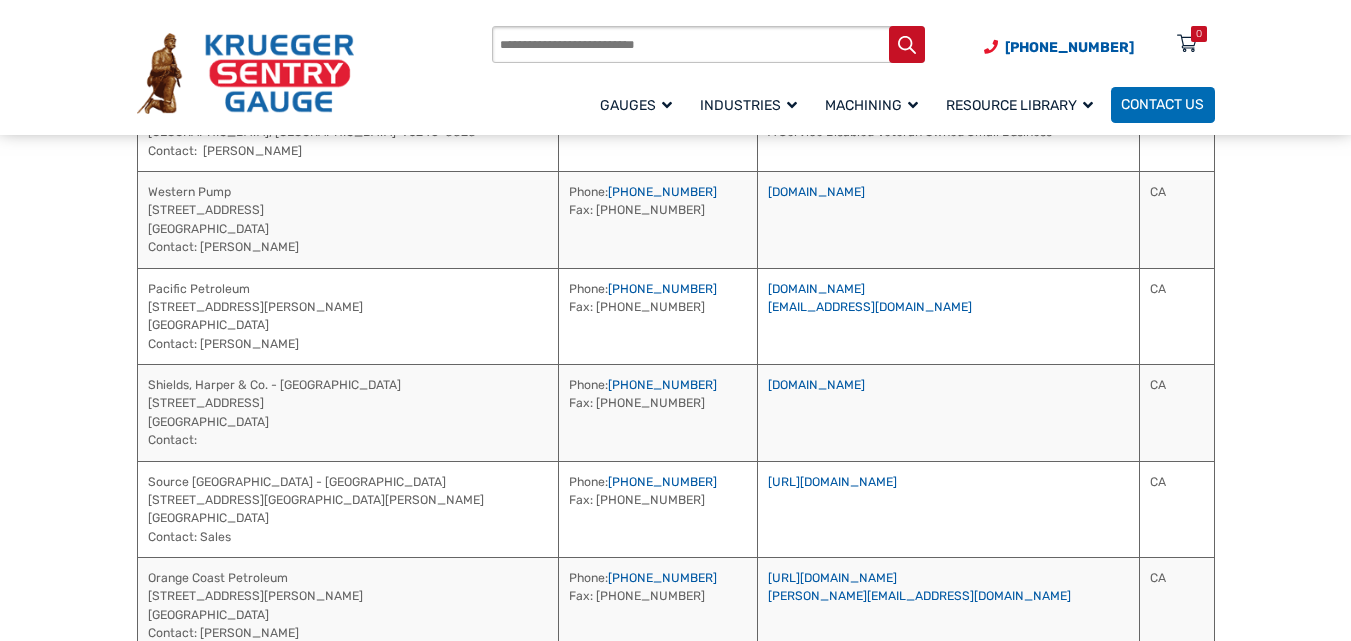 scroll, scrollTop: 848, scrollLeft: 0, axis: vertical 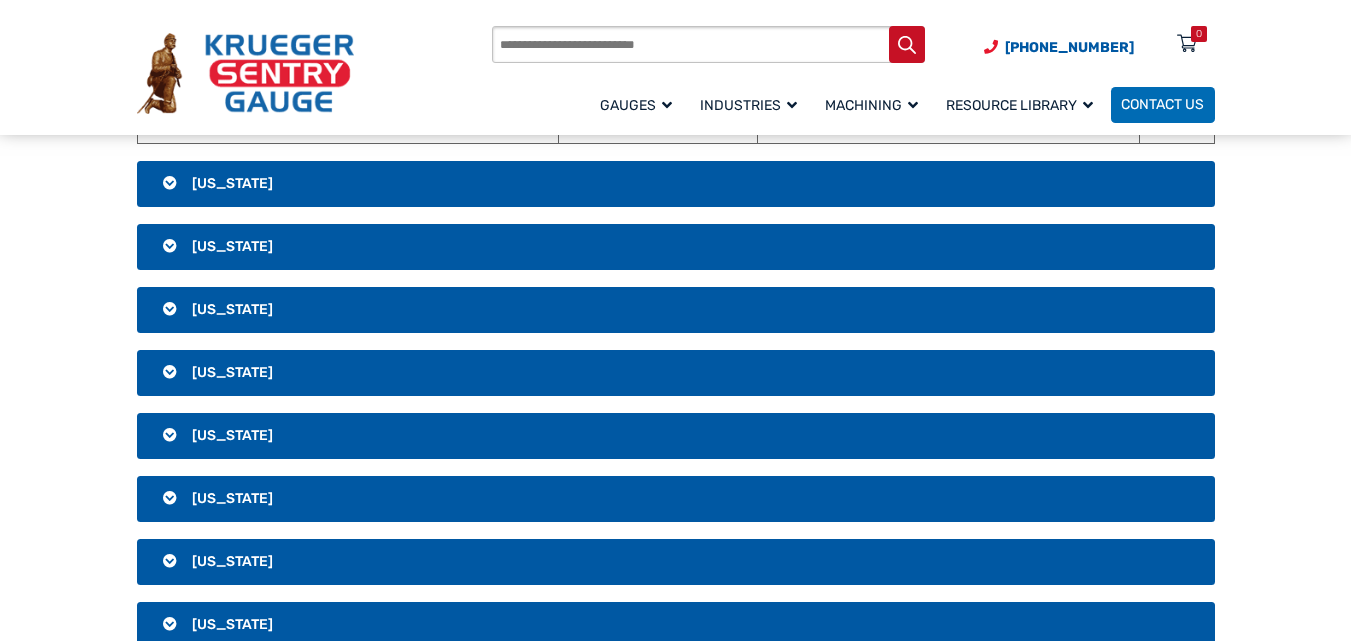 click on "[US_STATE]" at bounding box center (232, 183) 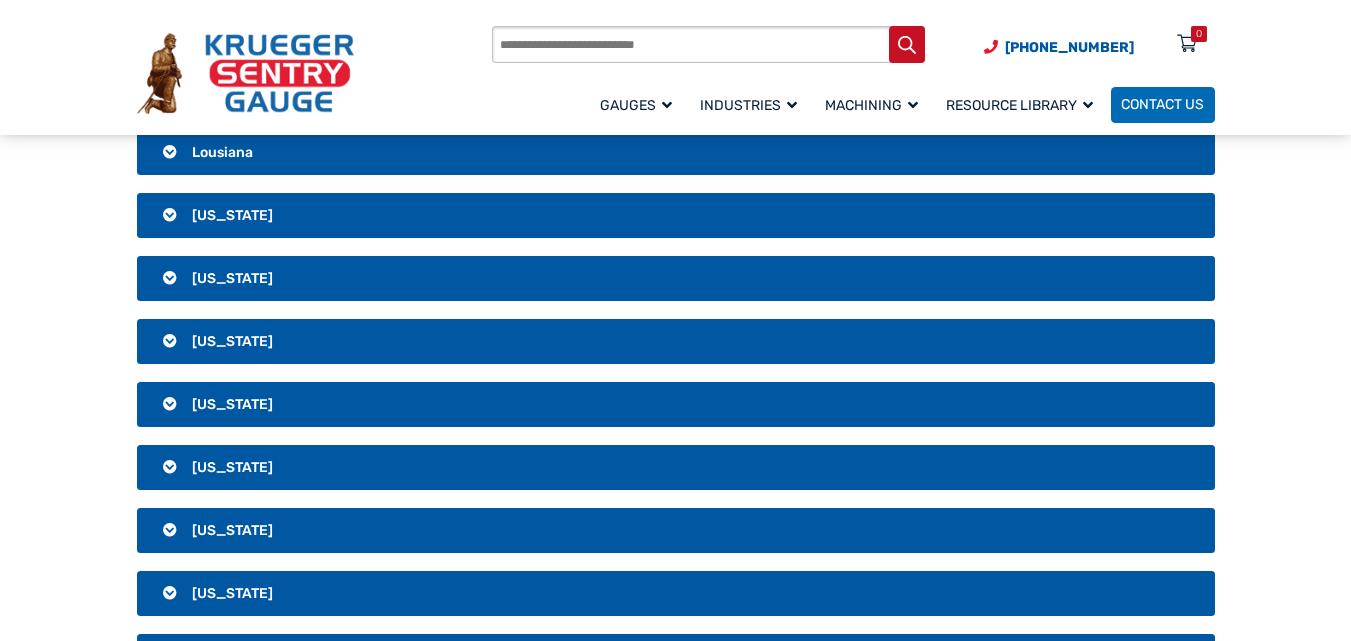 scroll, scrollTop: 1891, scrollLeft: 0, axis: vertical 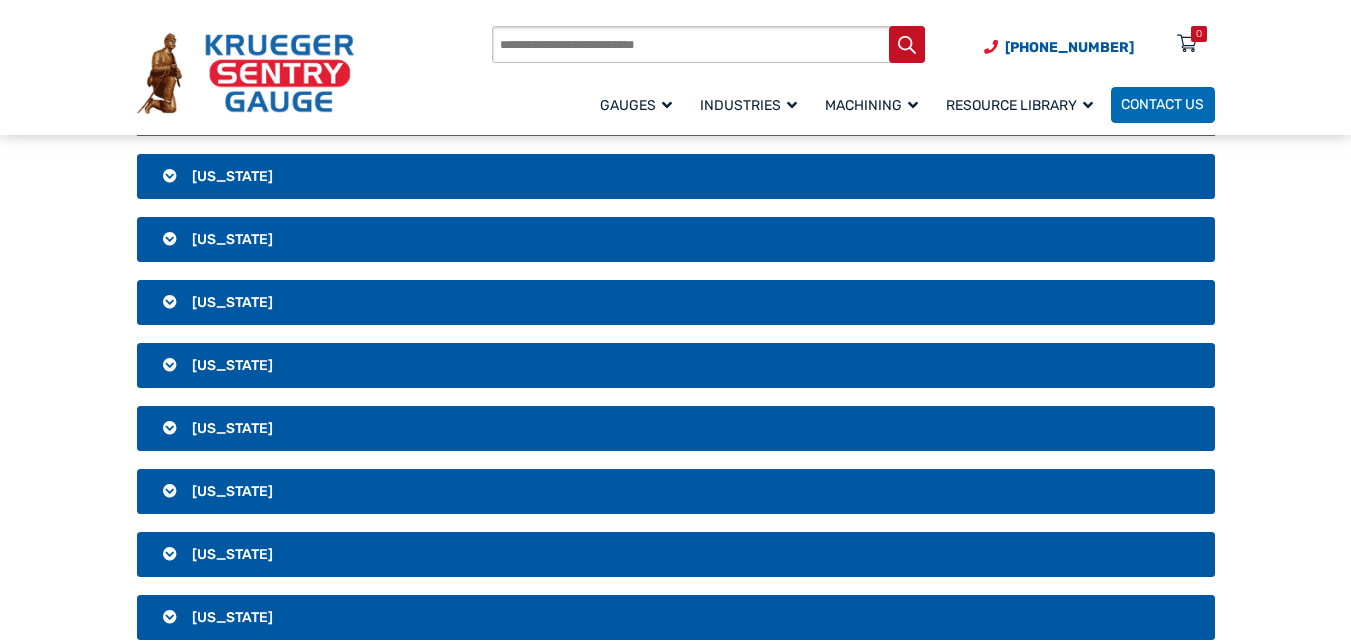 click on "[US_STATE]" at bounding box center (232, 176) 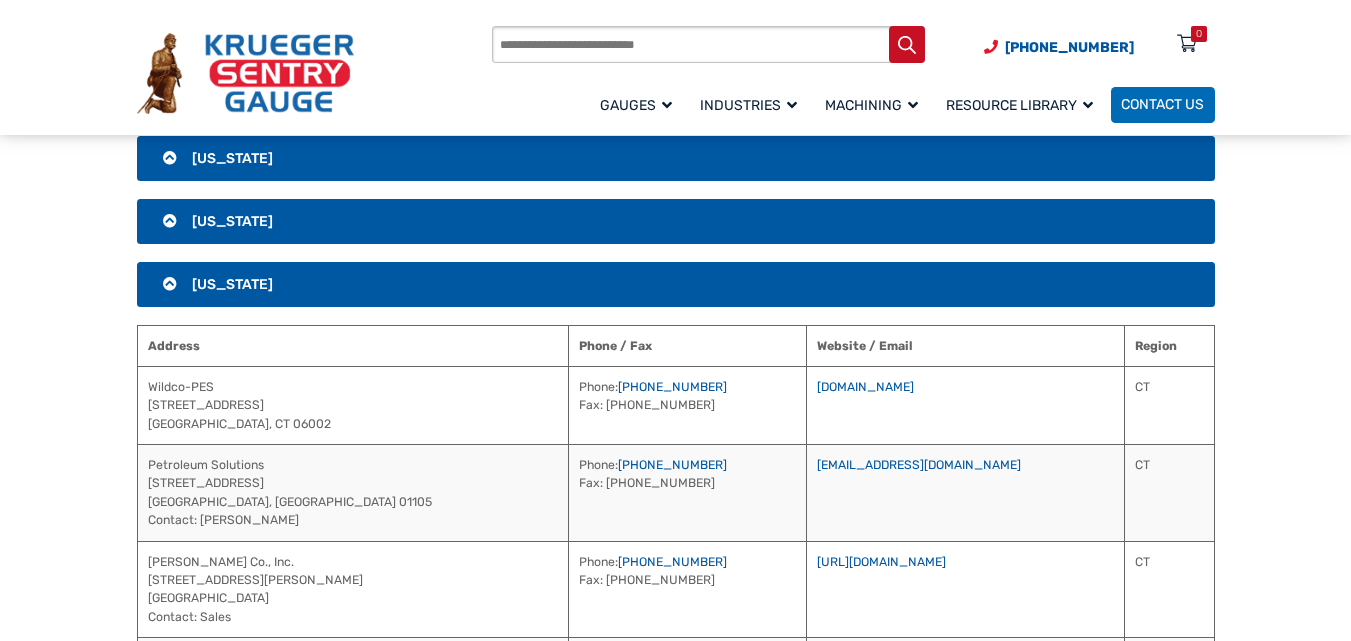 scroll, scrollTop: 606, scrollLeft: 0, axis: vertical 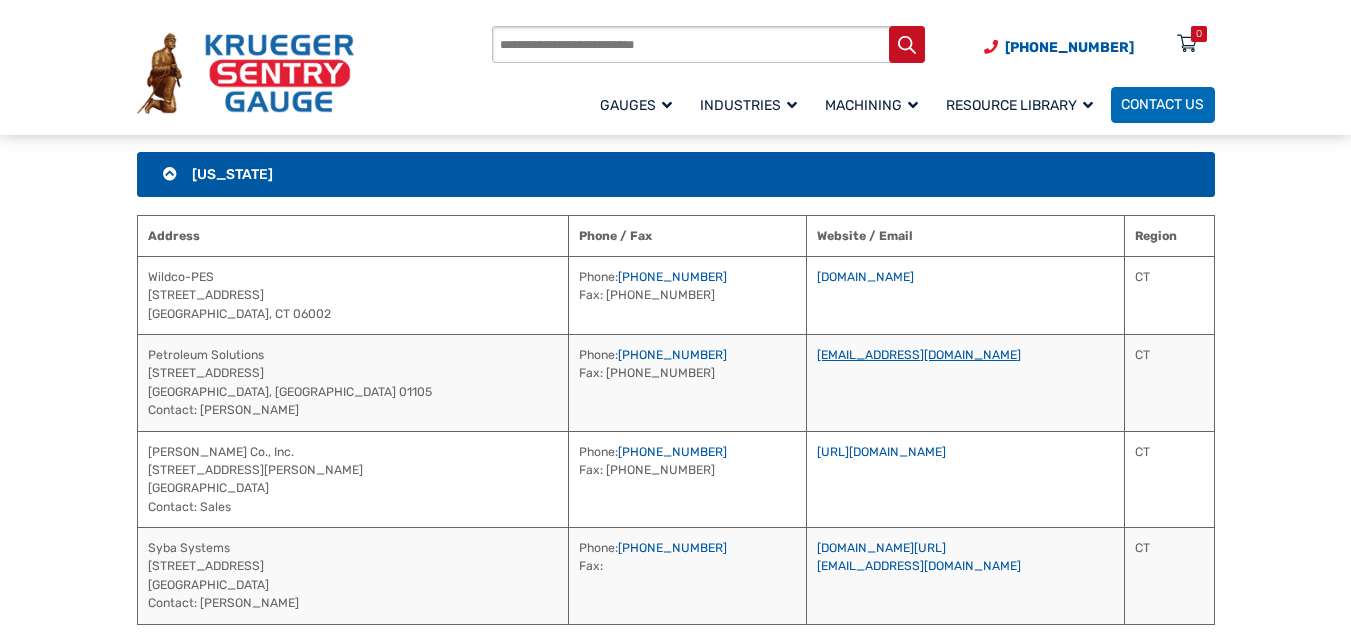 drag, startPoint x: 940, startPoint y: 351, endPoint x: 715, endPoint y: 356, distance: 225.05554 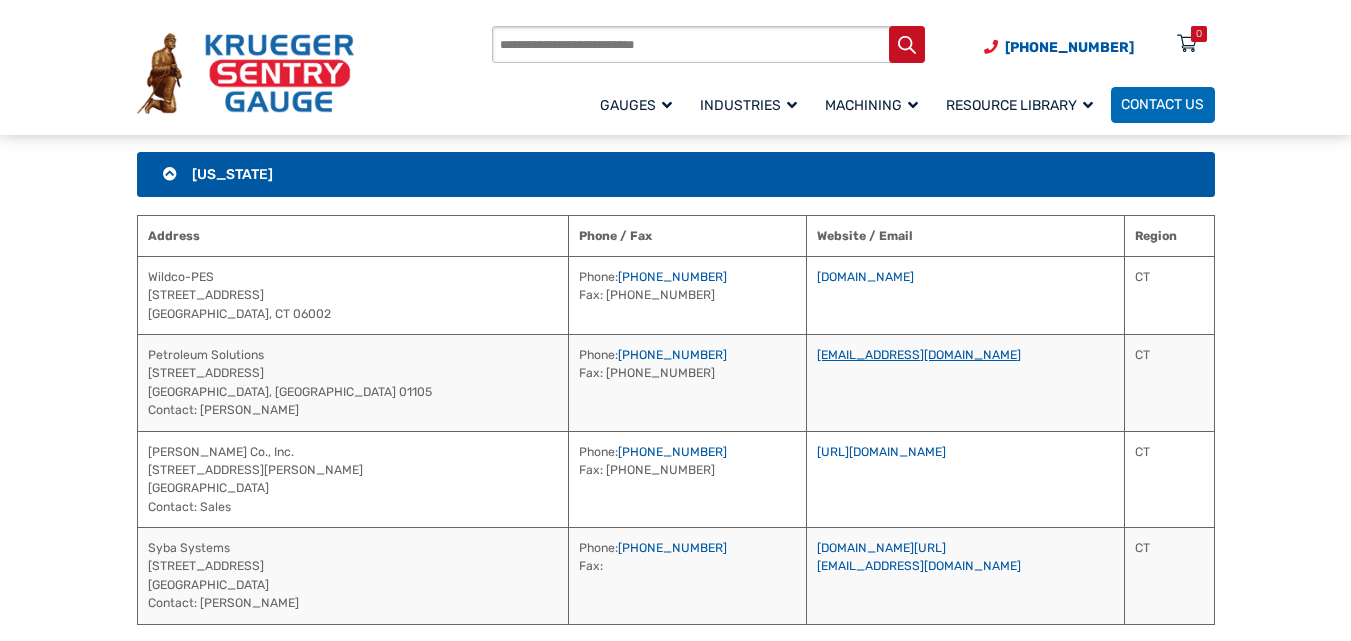 copy on "[EMAIL_ADDRESS][DOMAIN_NAME]" 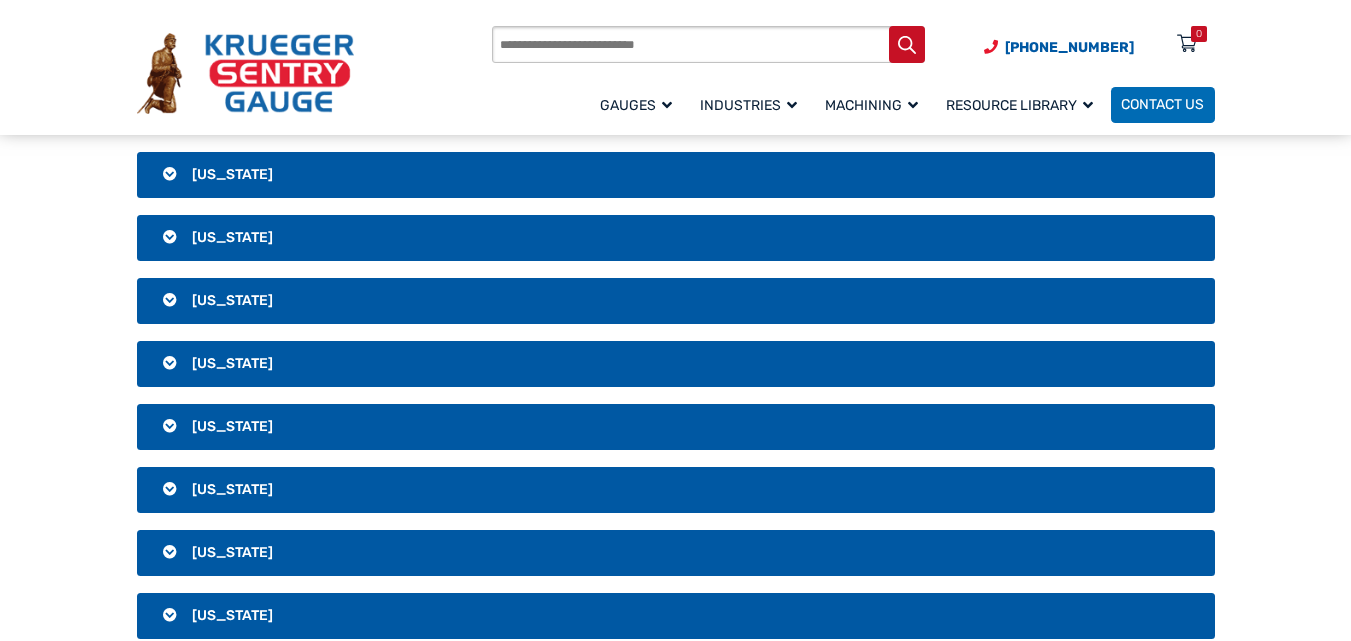 scroll, scrollTop: 936, scrollLeft: 0, axis: vertical 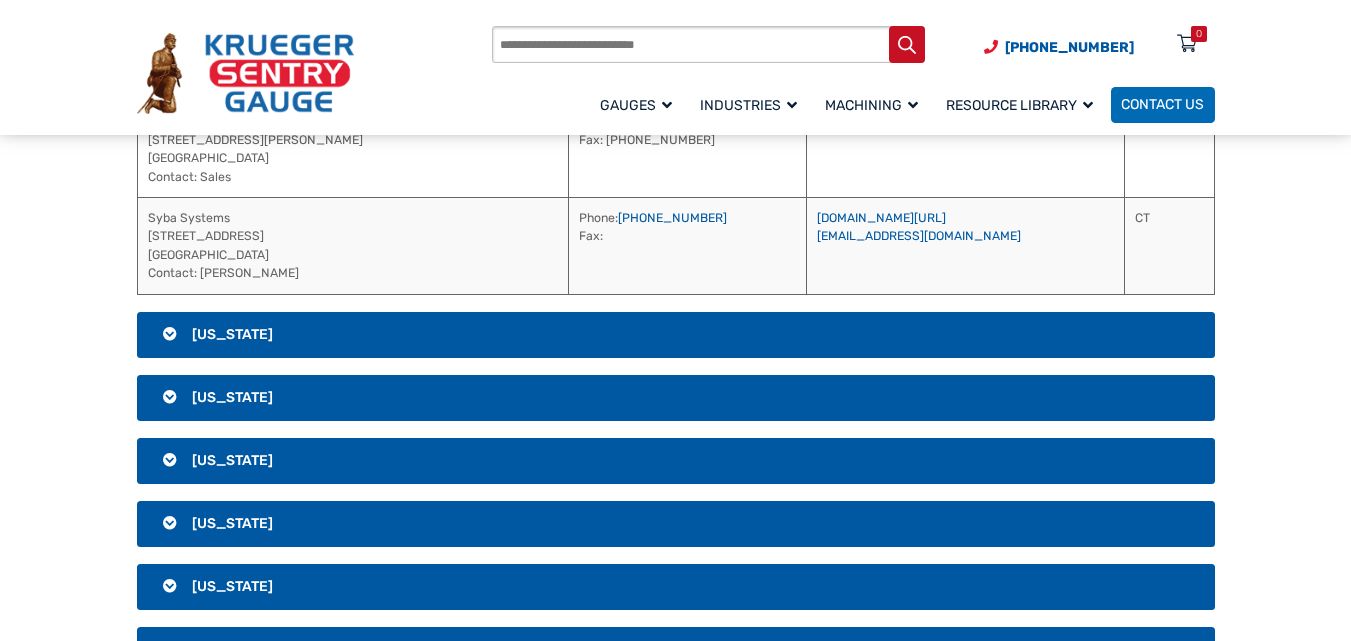click on "[US_STATE]" at bounding box center (232, 334) 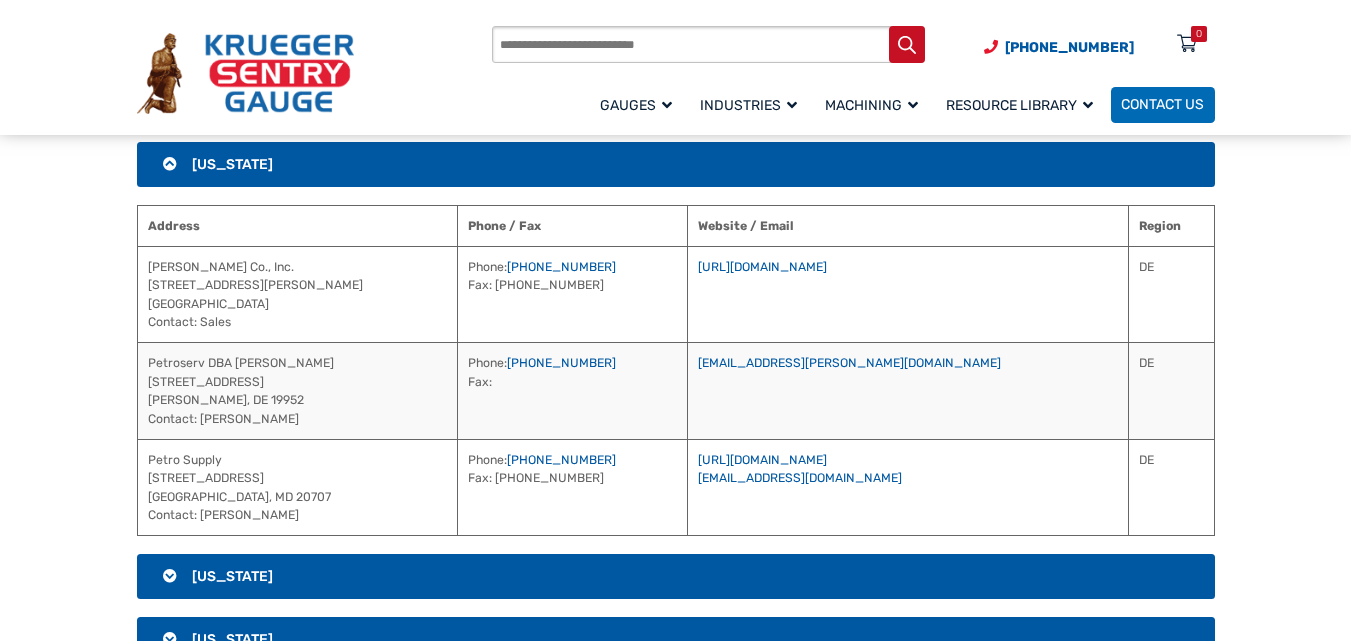 scroll, scrollTop: 639, scrollLeft: 0, axis: vertical 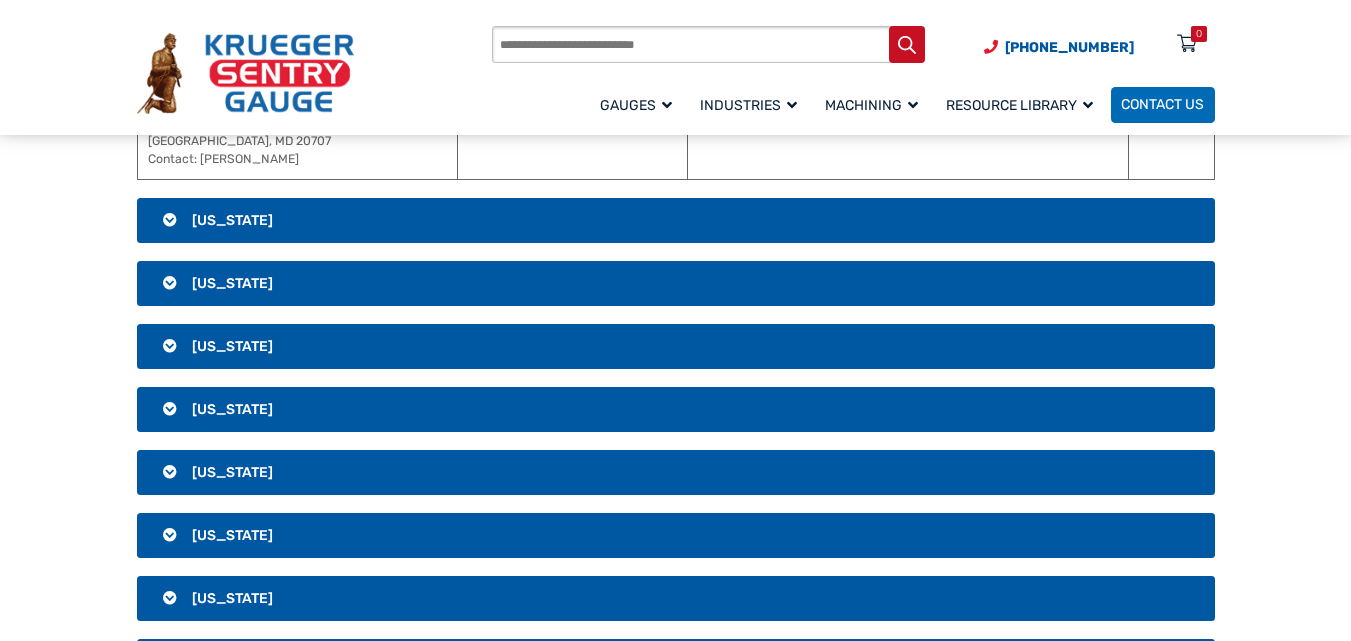 click on "[US_STATE]" at bounding box center (232, 220) 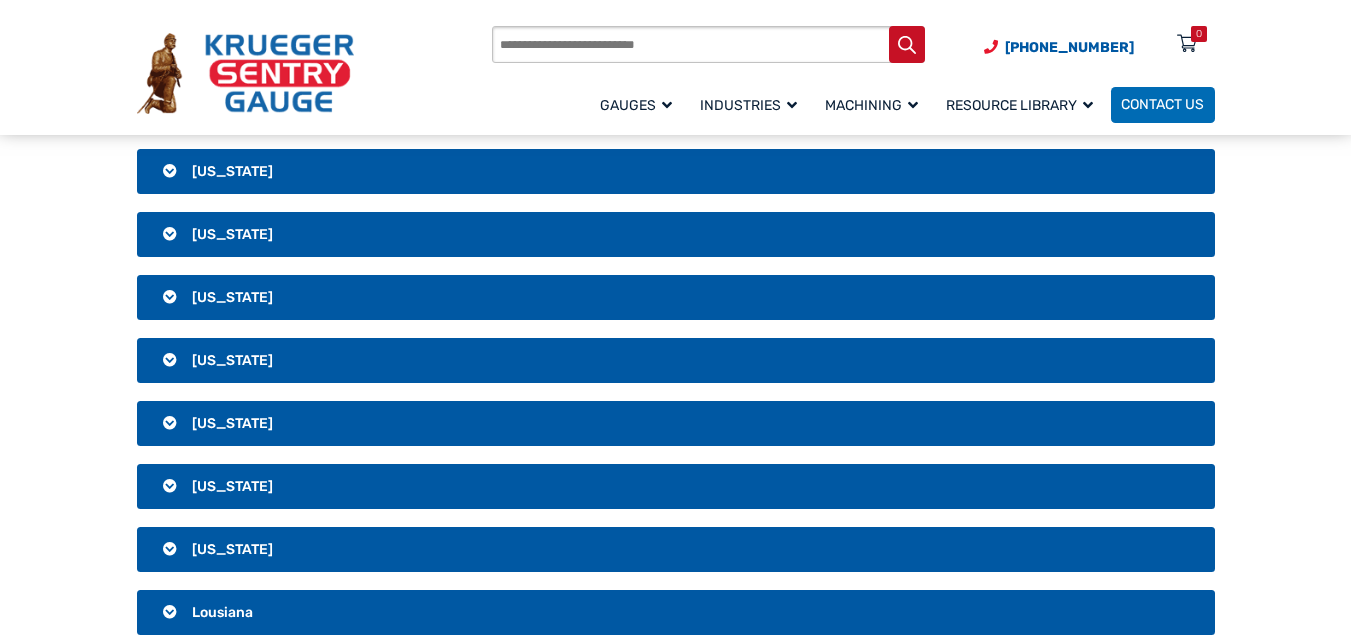 scroll, scrollTop: 1001, scrollLeft: 0, axis: vertical 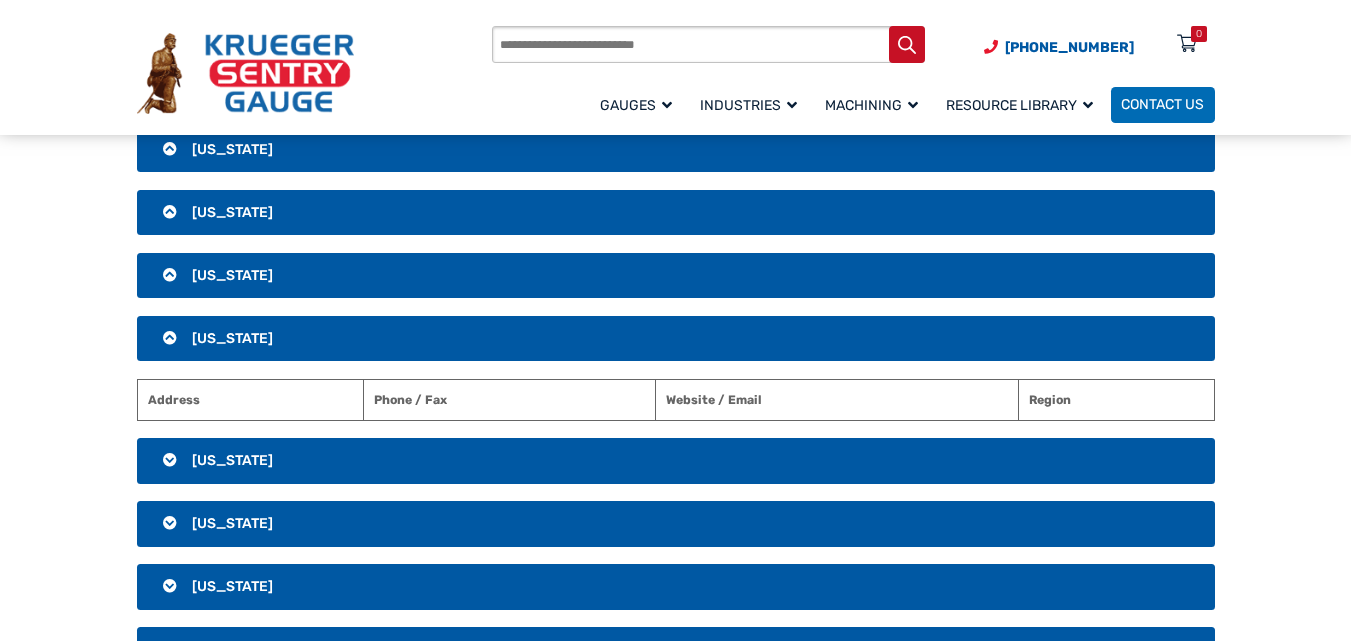 click on "[US_STATE]" at bounding box center (232, 460) 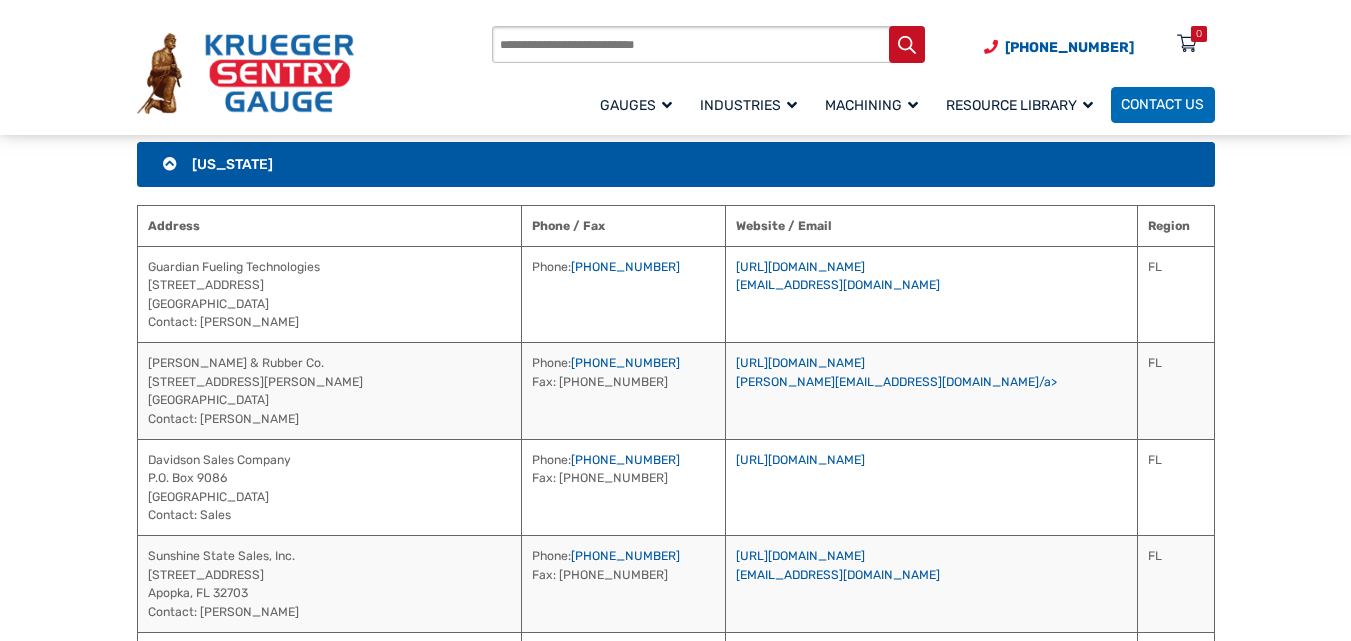 scroll, scrollTop: 947, scrollLeft: 0, axis: vertical 